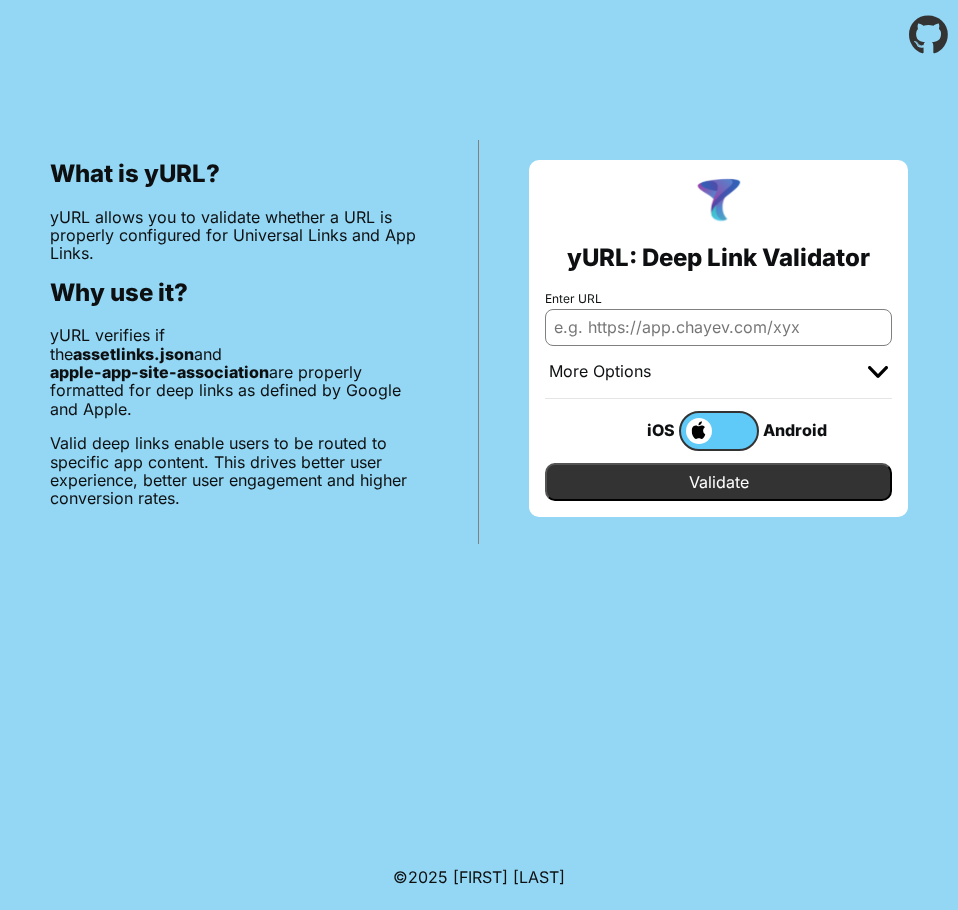 scroll, scrollTop: 0, scrollLeft: 0, axis: both 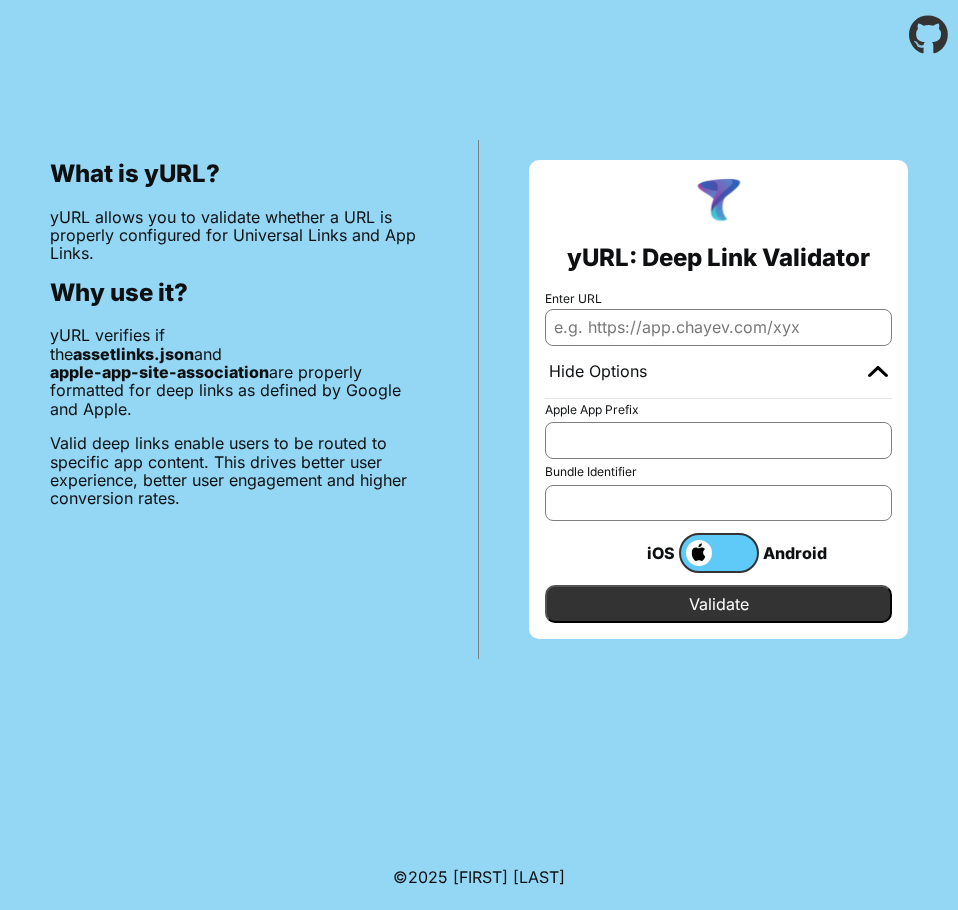click on "Apple App Prefix" at bounding box center [718, 440] 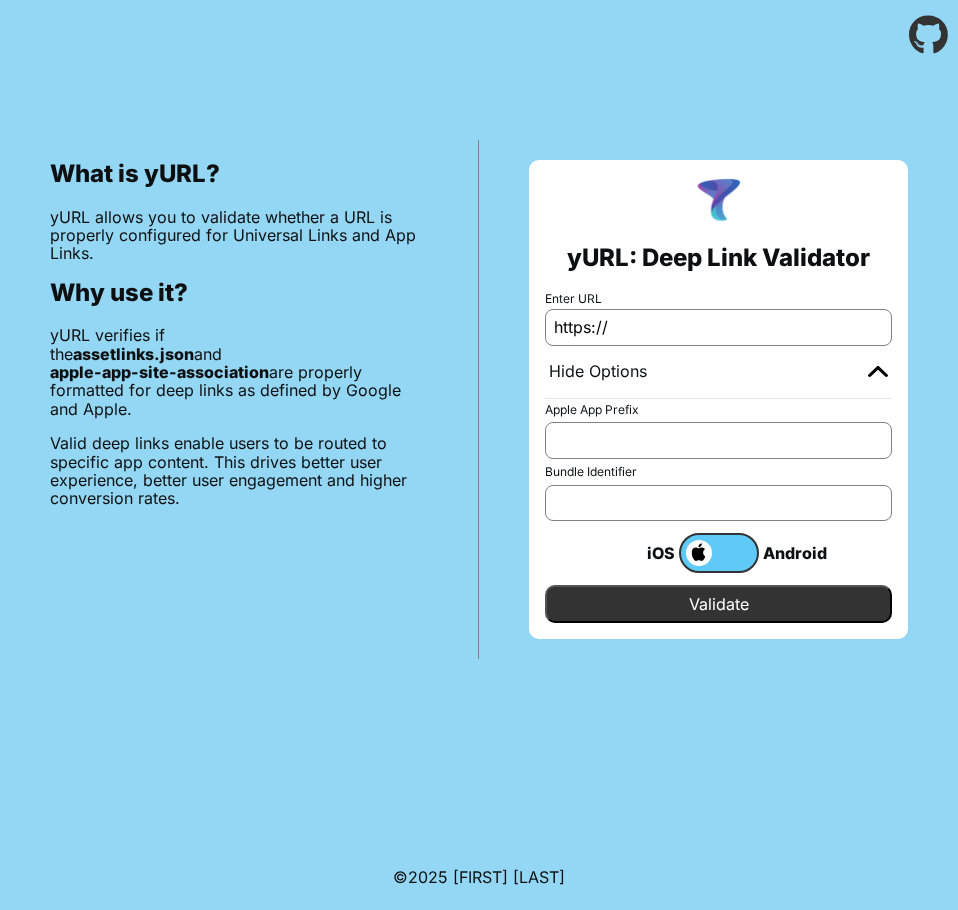 paste on "texastechfcu://Mobile/CardHub" 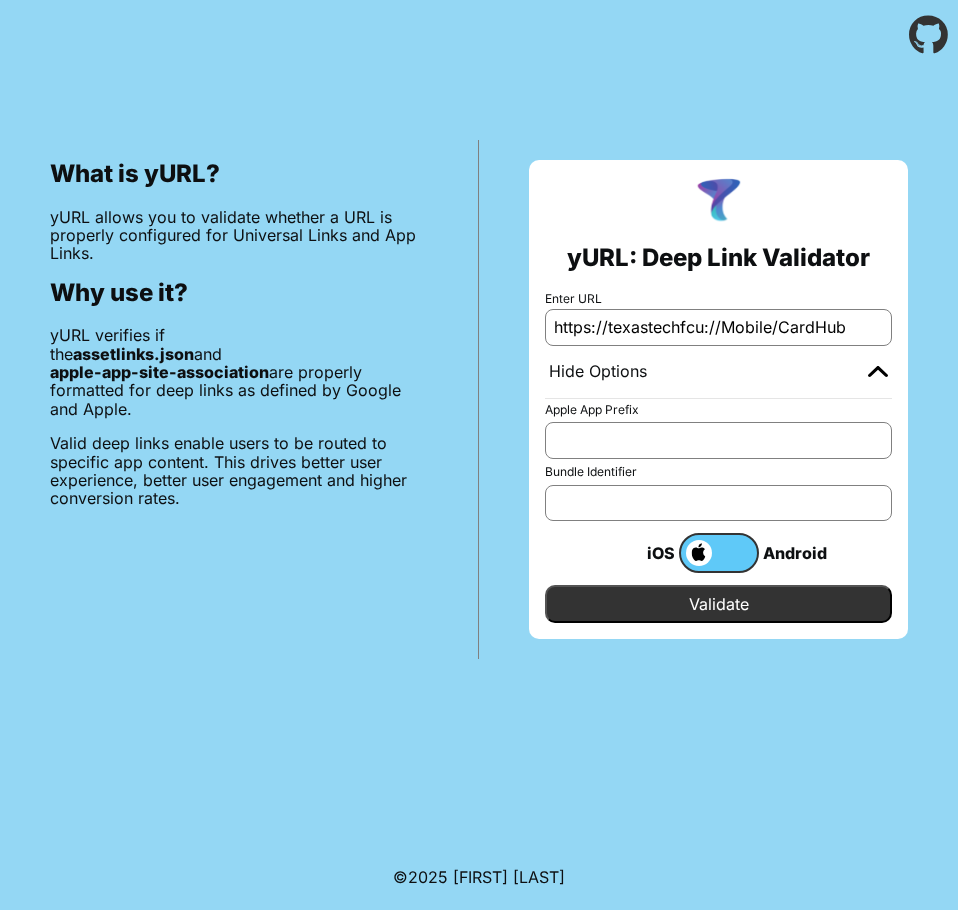 type on "https://texastechfcu://Mobile/CardHub" 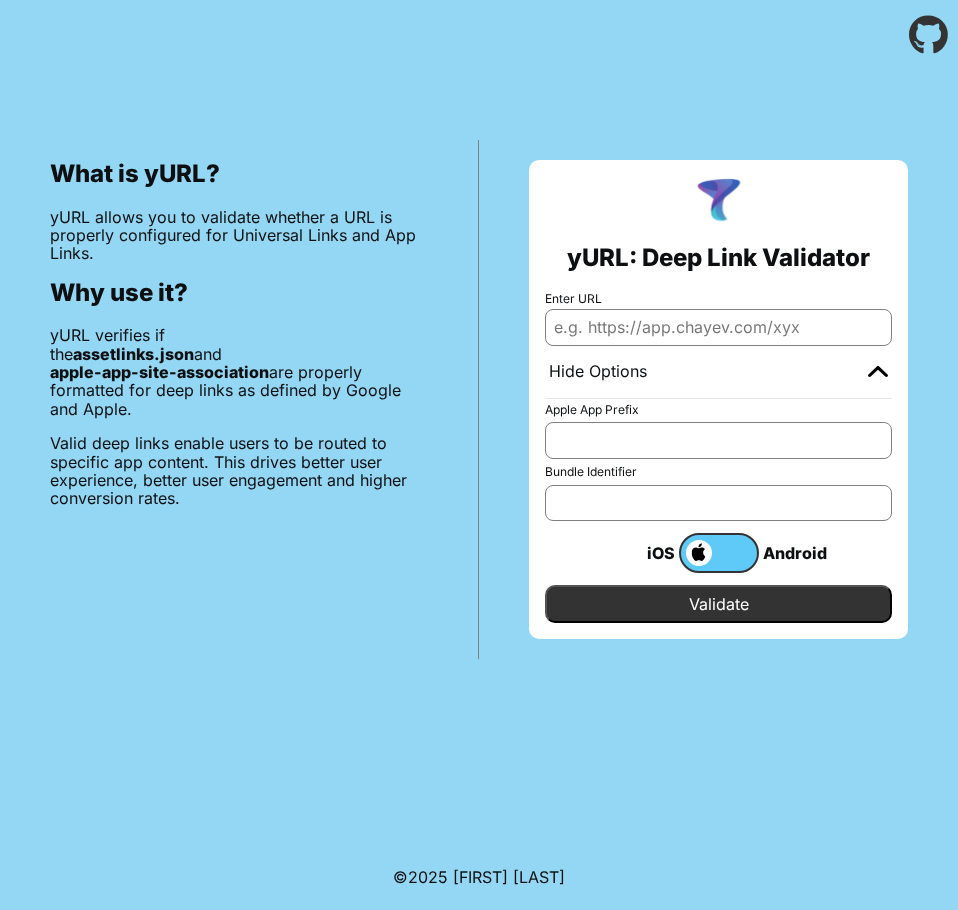 click on "Enter URL" at bounding box center (718, 327) 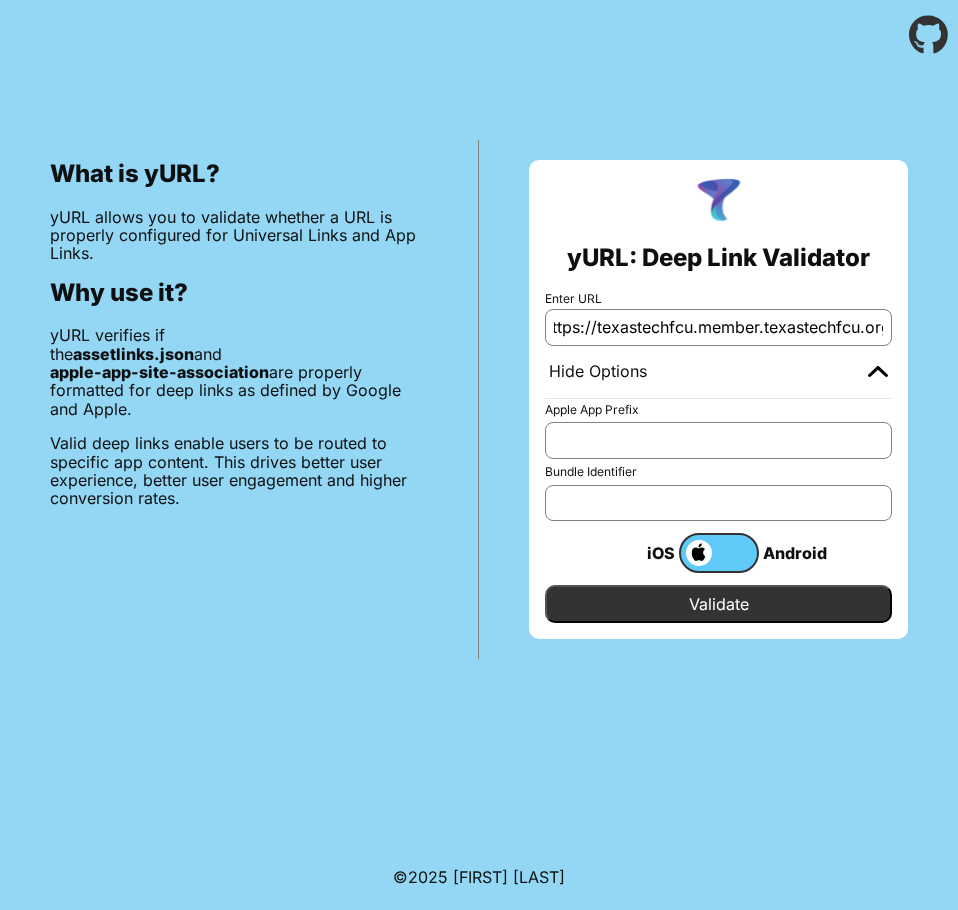 scroll, scrollTop: 0, scrollLeft: 21, axis: horizontal 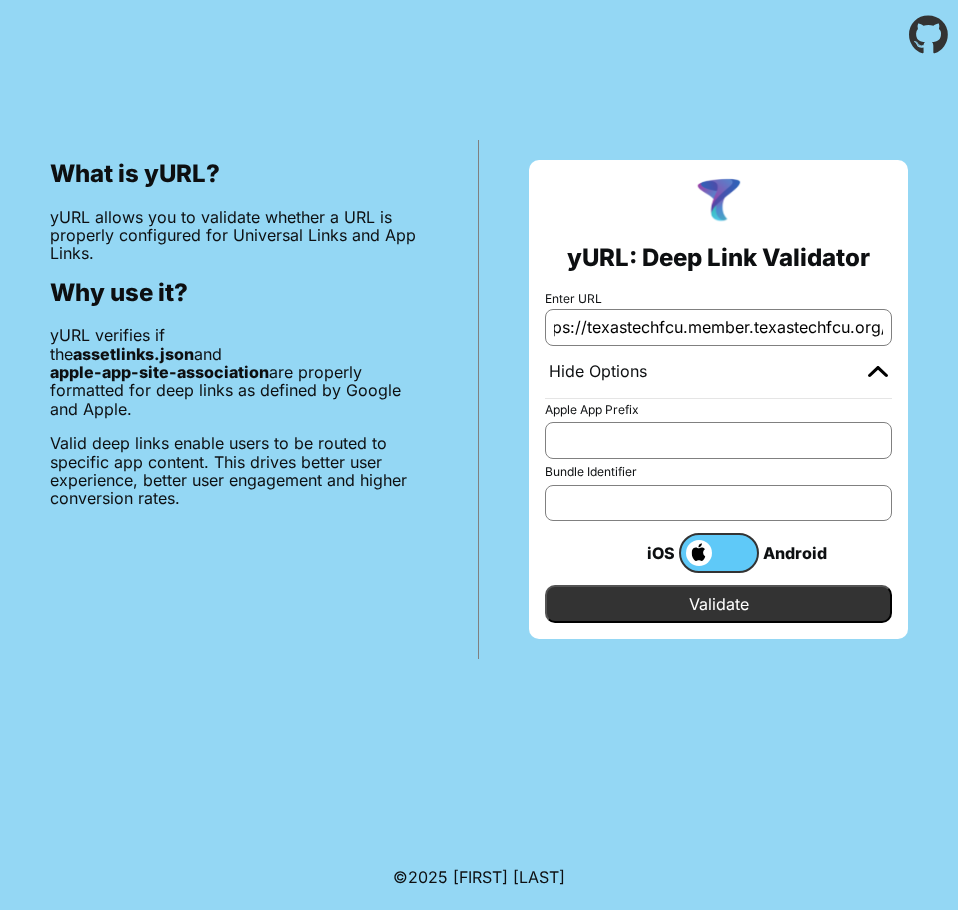 type on "https://texastechfcu.member.texastechfcu.org/Mobile/CardHub" 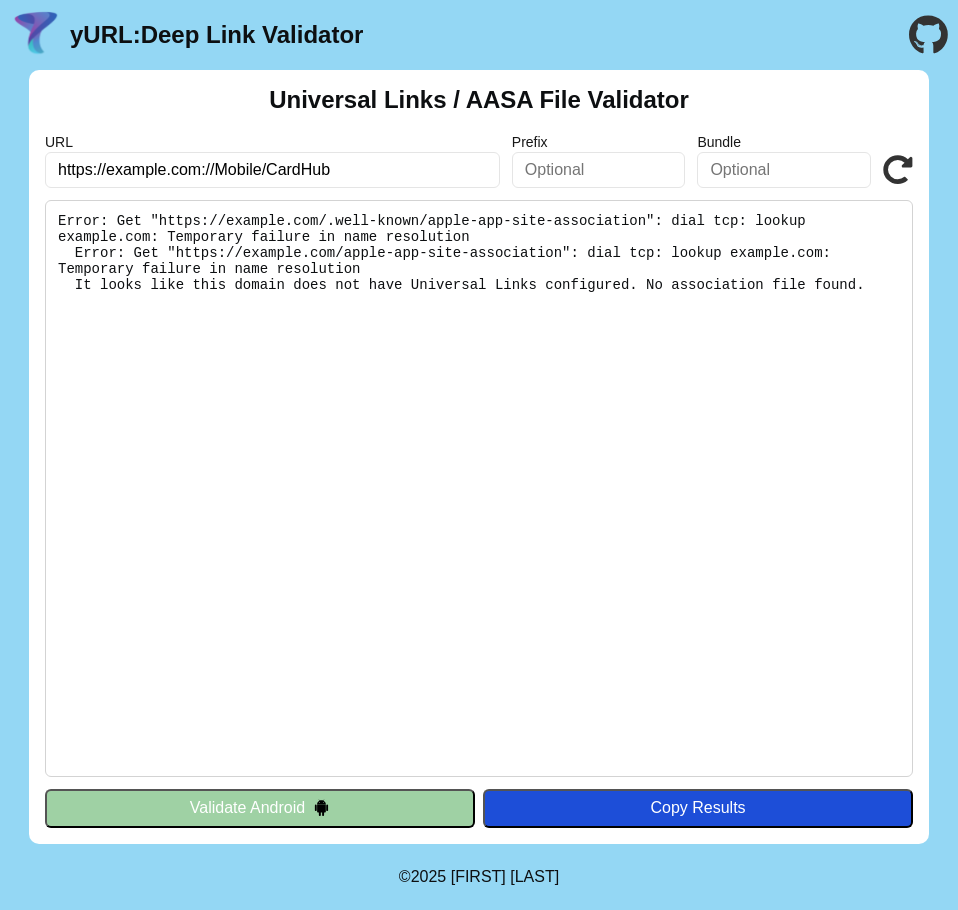 scroll, scrollTop: 0, scrollLeft: 0, axis: both 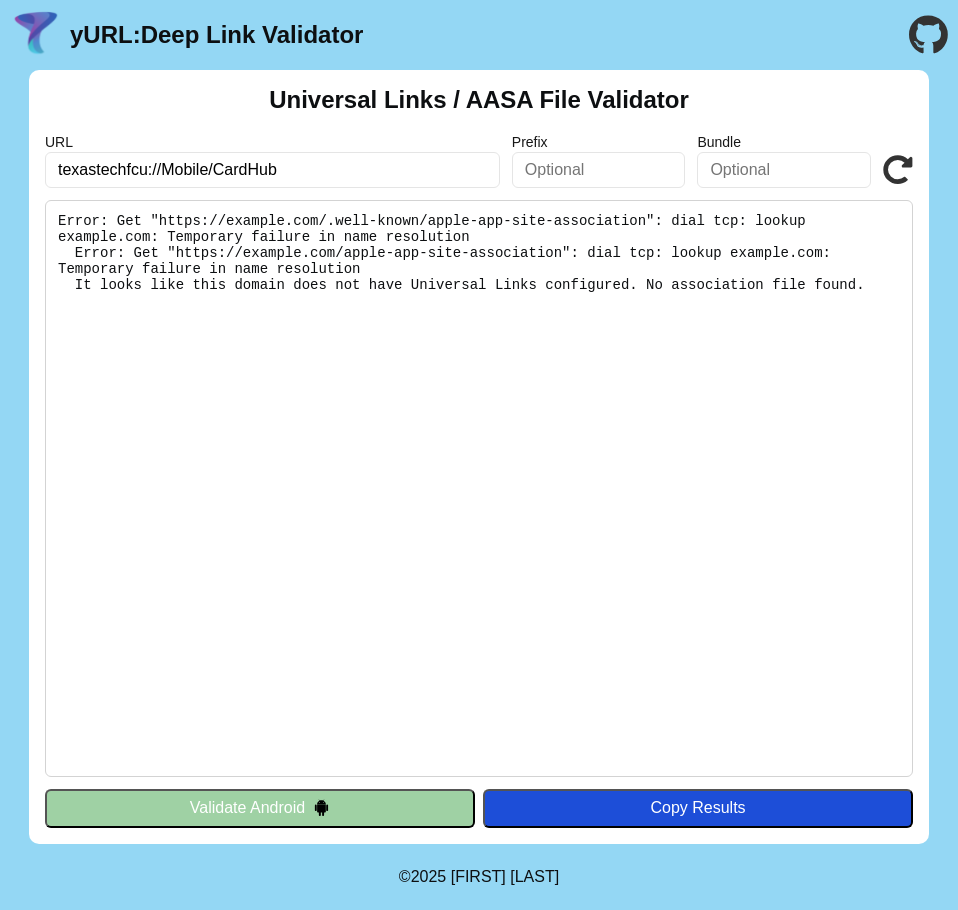 type on "texastechfcu://Mobile/CardHub" 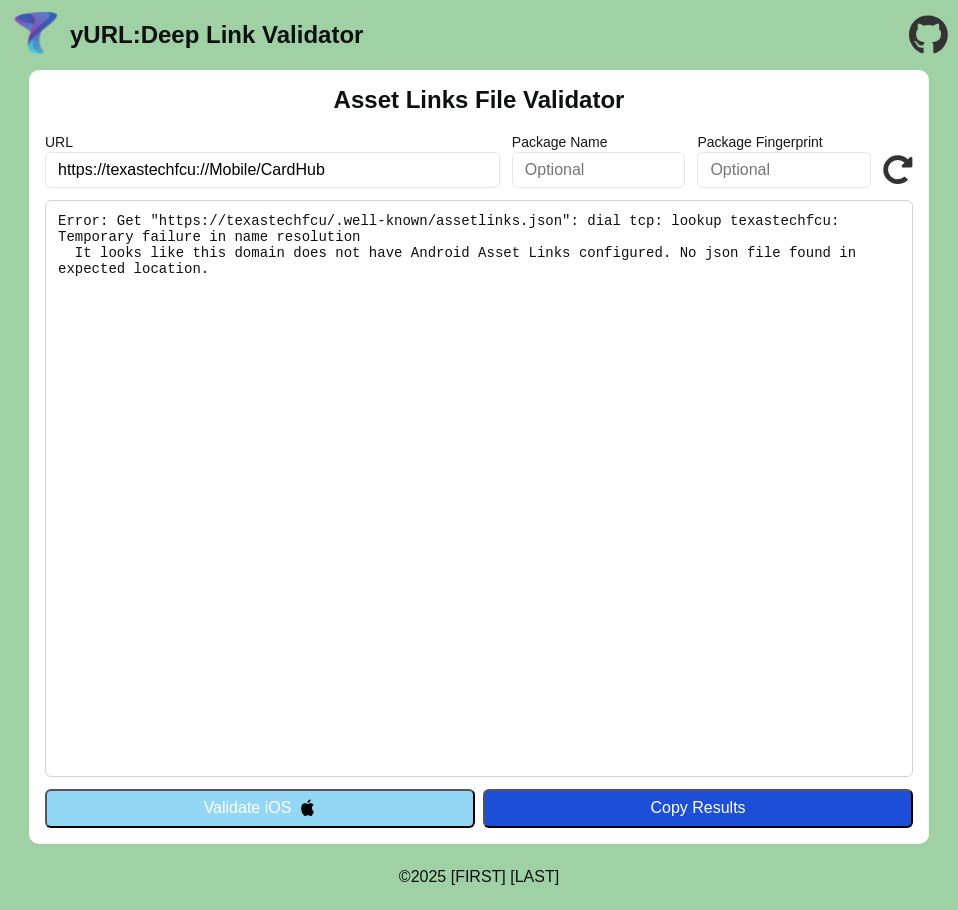 scroll, scrollTop: 0, scrollLeft: 0, axis: both 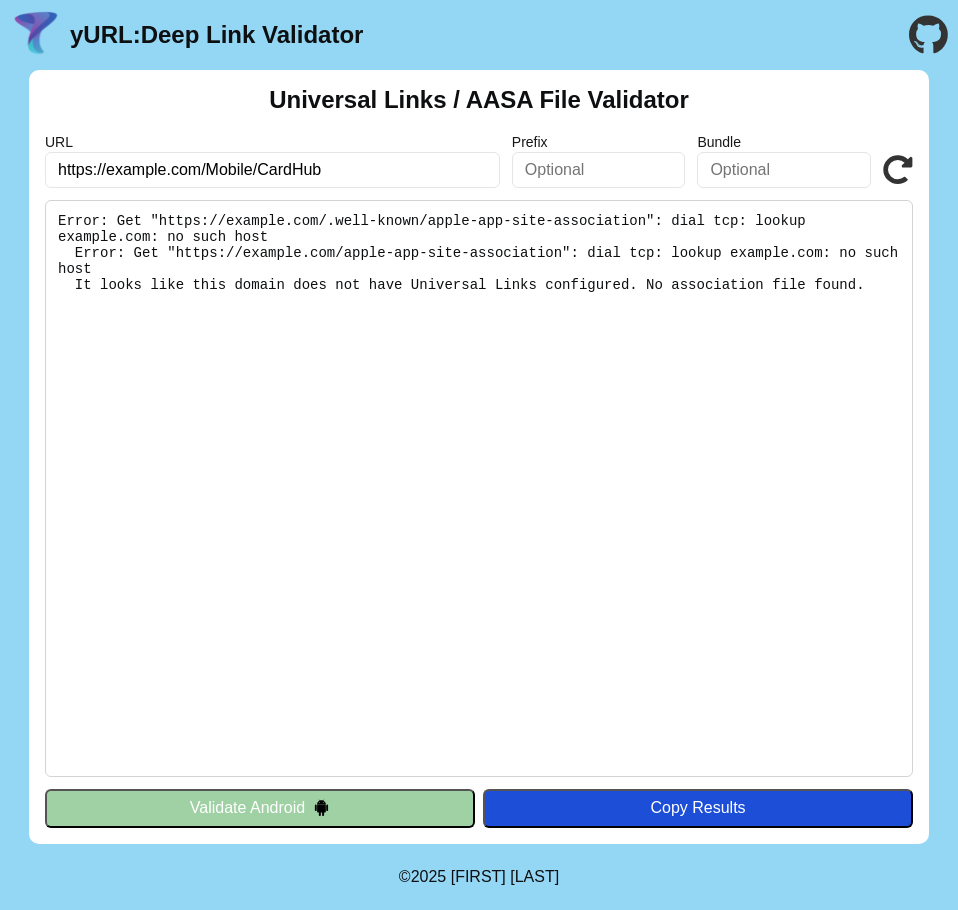 drag, startPoint x: 381, startPoint y: 168, endPoint x: 259, endPoint y: 172, distance: 122.06556 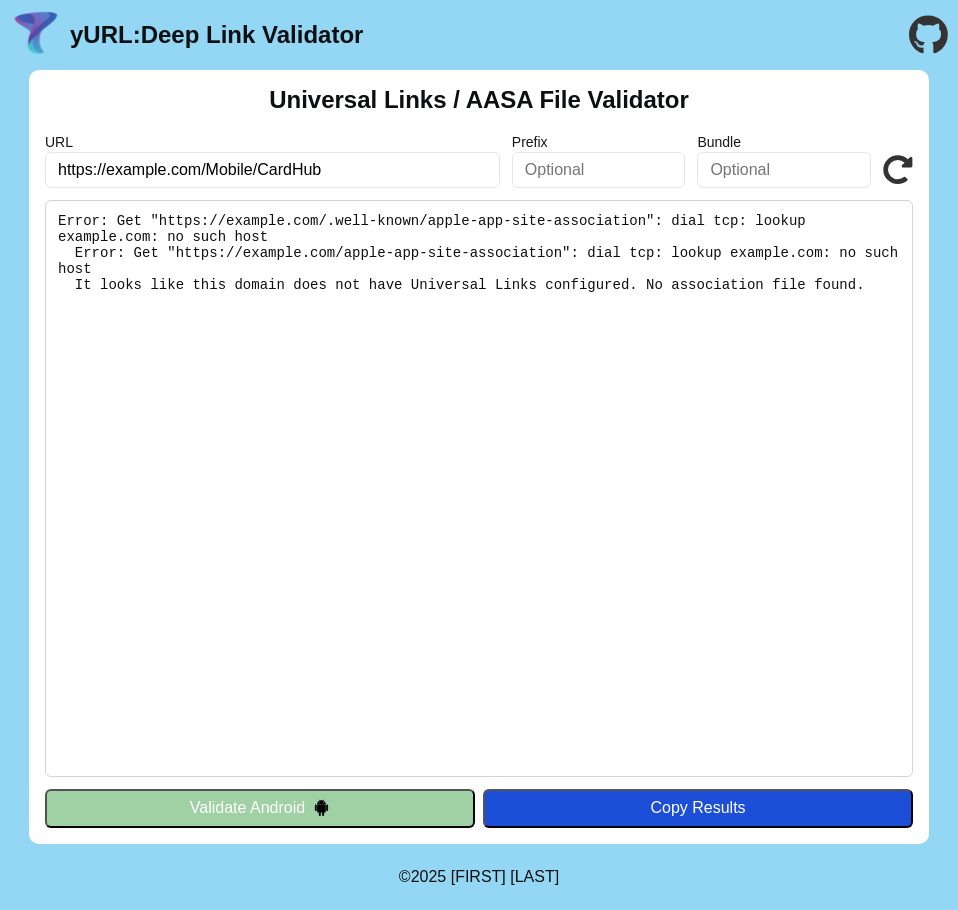click on "https://texastechfcu.member.texastechfcu.org/Mobile/CardHub" at bounding box center [272, 170] 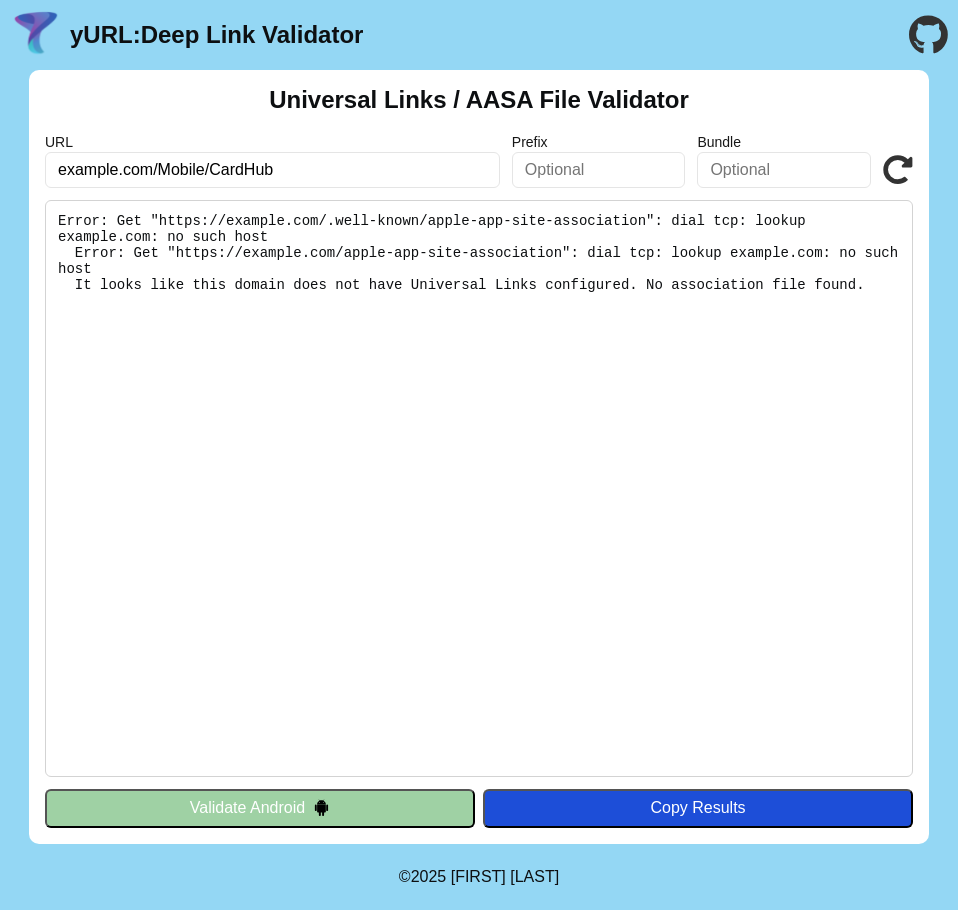 type on "texastechfcu:///Mobile/CardHub" 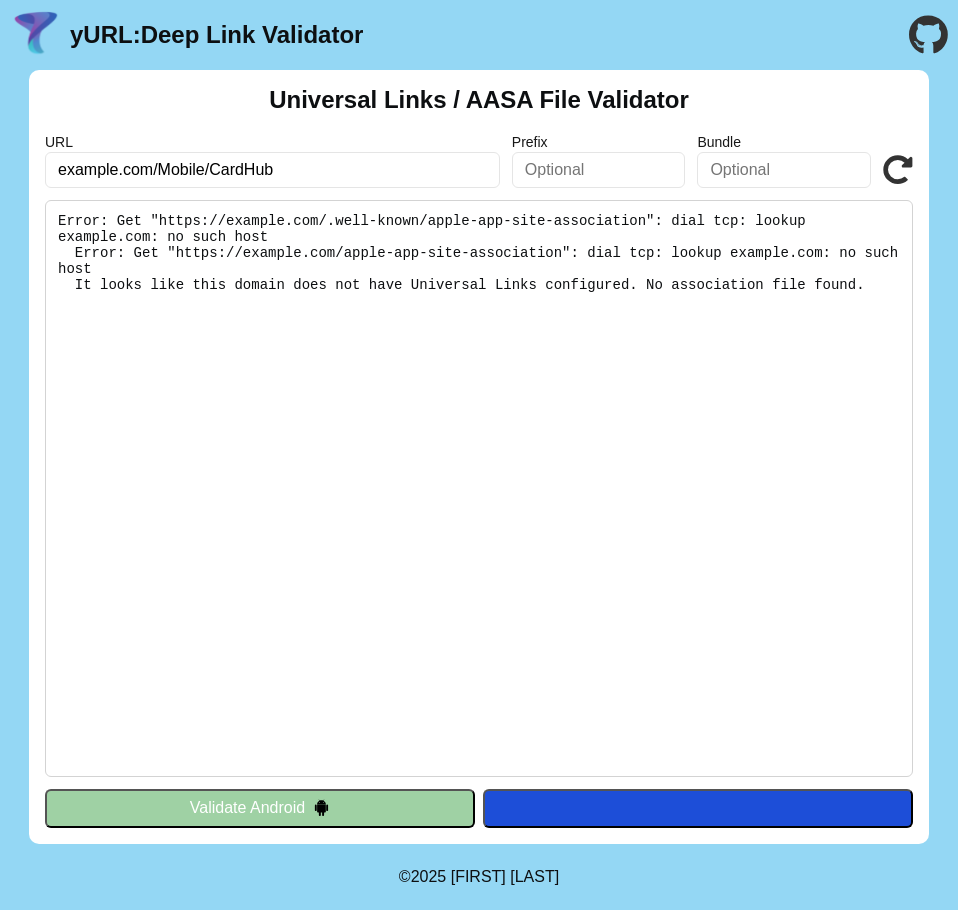 click at bounding box center [898, 170] 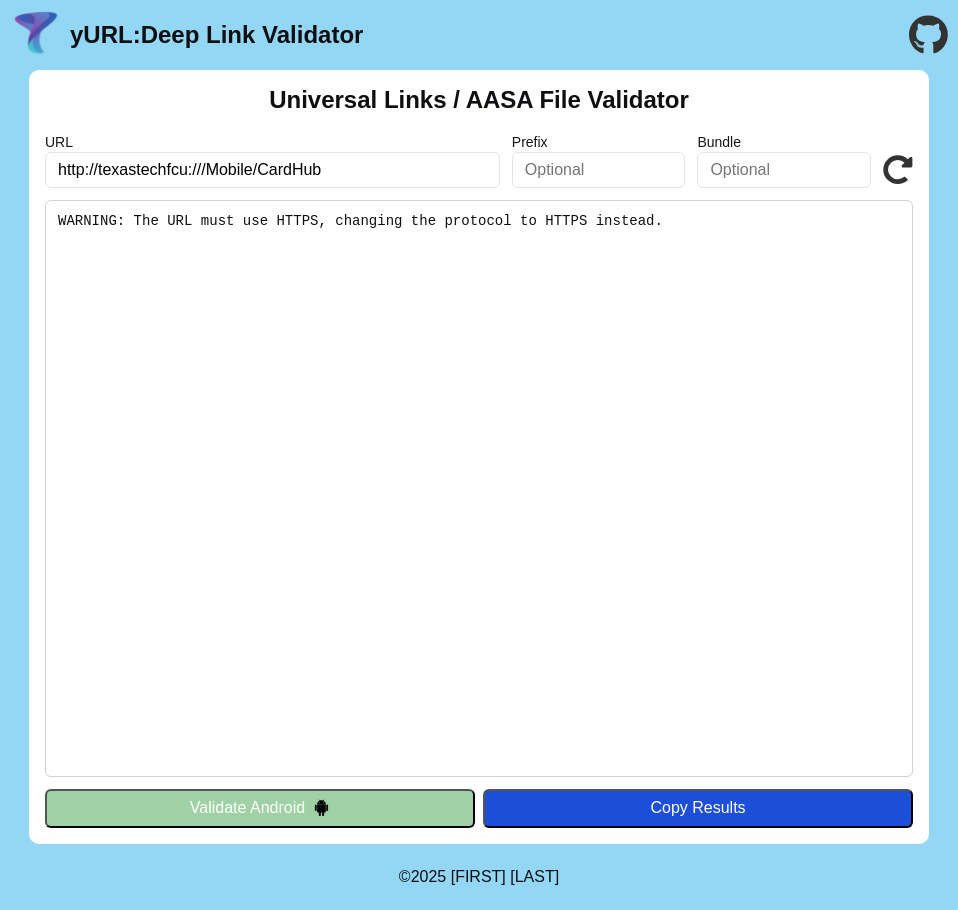 scroll, scrollTop: 0, scrollLeft: 0, axis: both 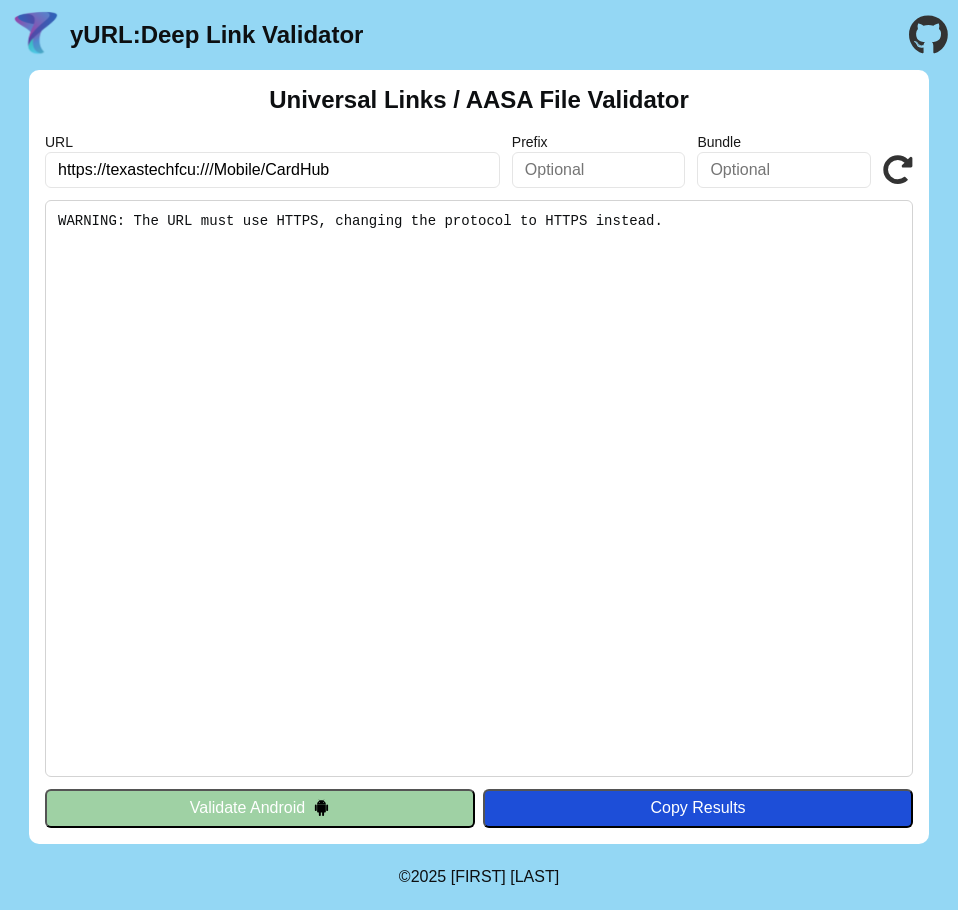 type on "https://texastechfcu:///Mobile/CardHub" 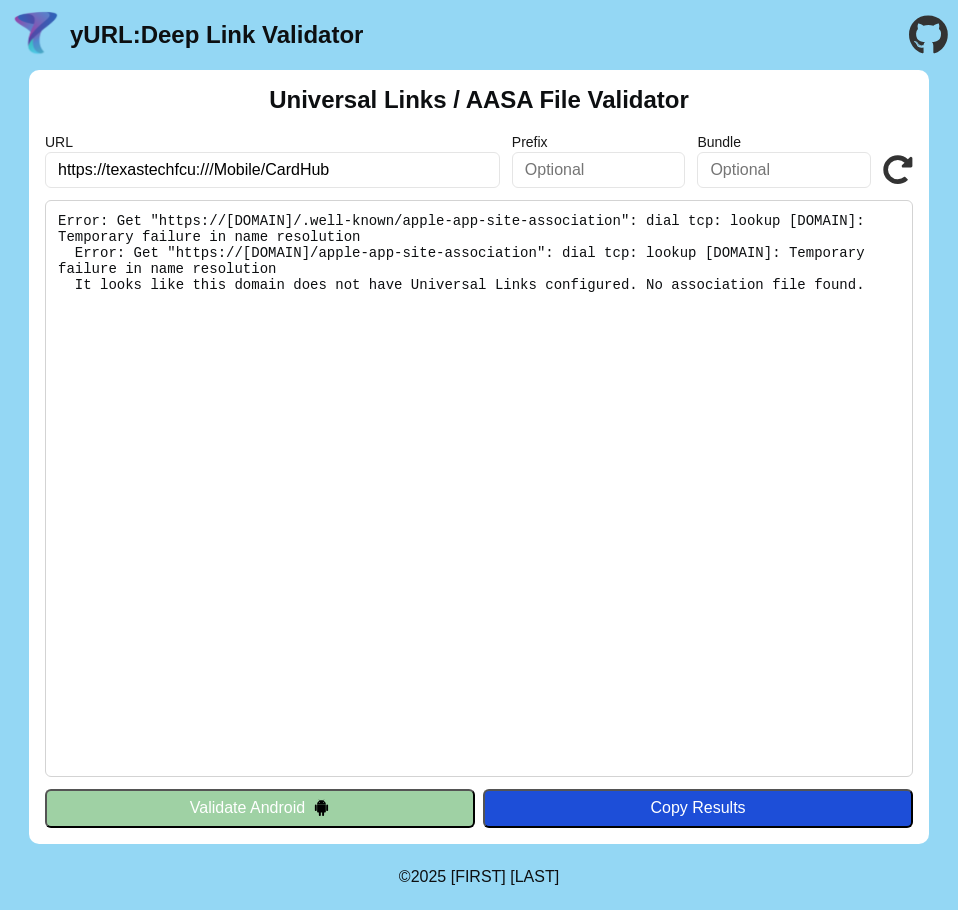 scroll, scrollTop: 0, scrollLeft: 0, axis: both 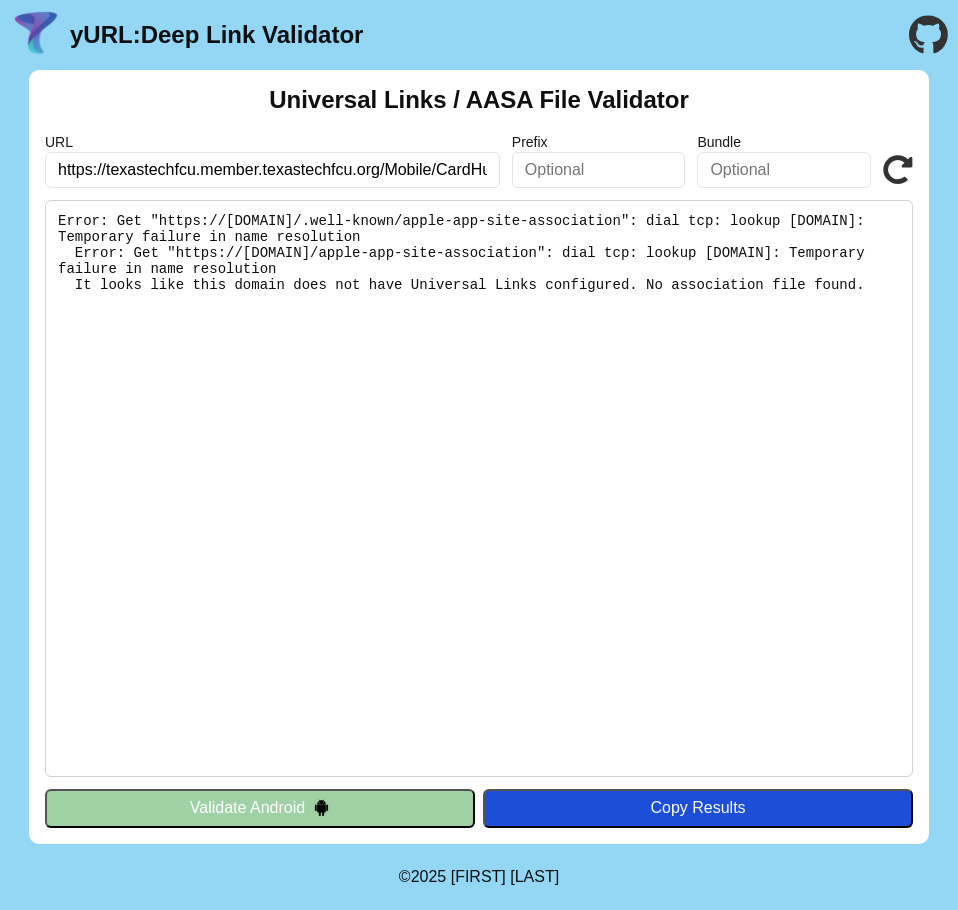 type on "https://texastechfcu.member.texastechfcu.org/Mobile/CardHub" 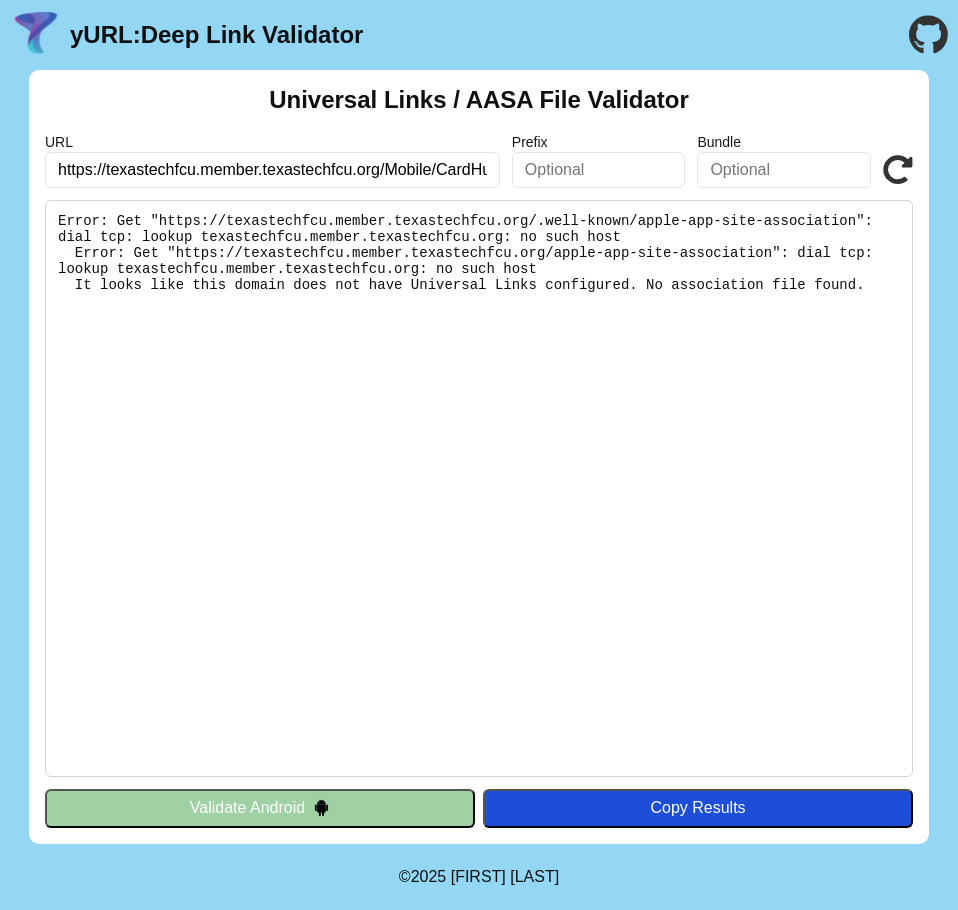 scroll, scrollTop: 0, scrollLeft: 0, axis: both 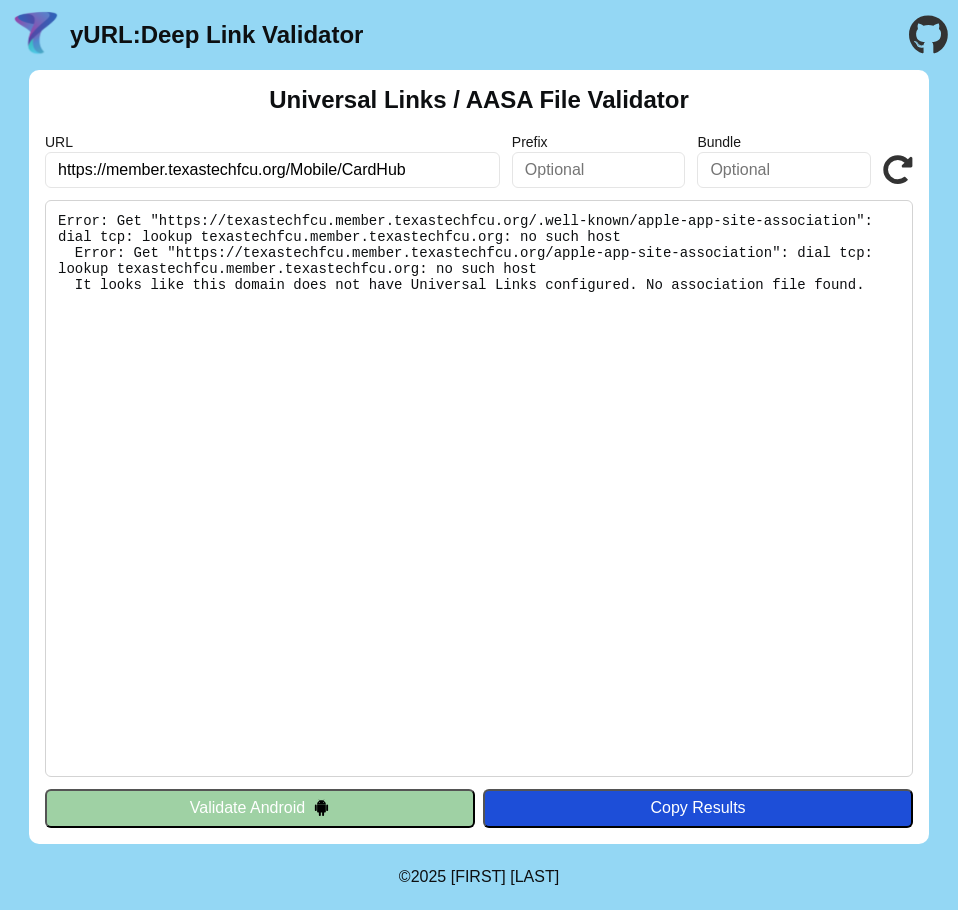 type on "https://member.texastechfcu.org/Mobile/CardHub" 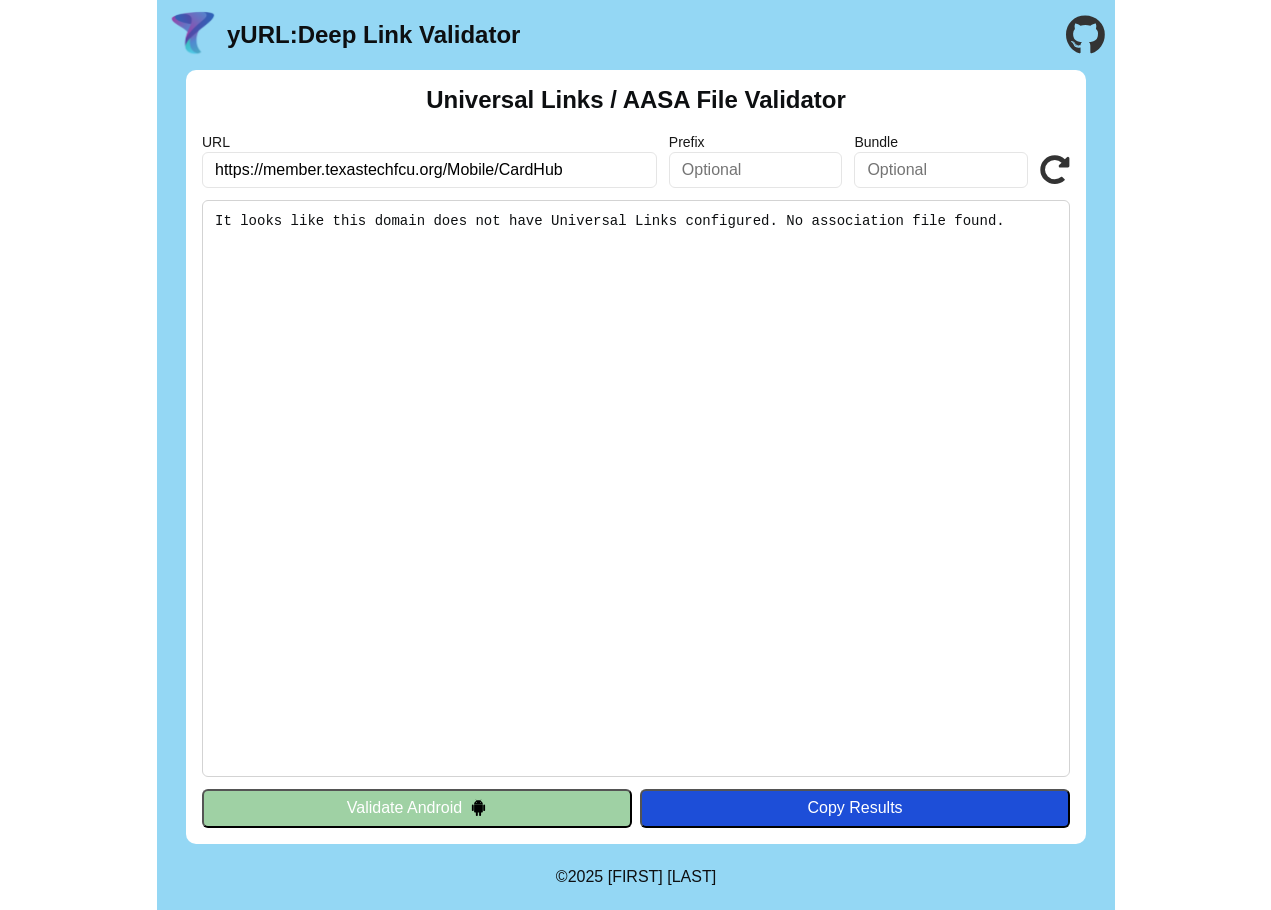scroll, scrollTop: 0, scrollLeft: 0, axis: both 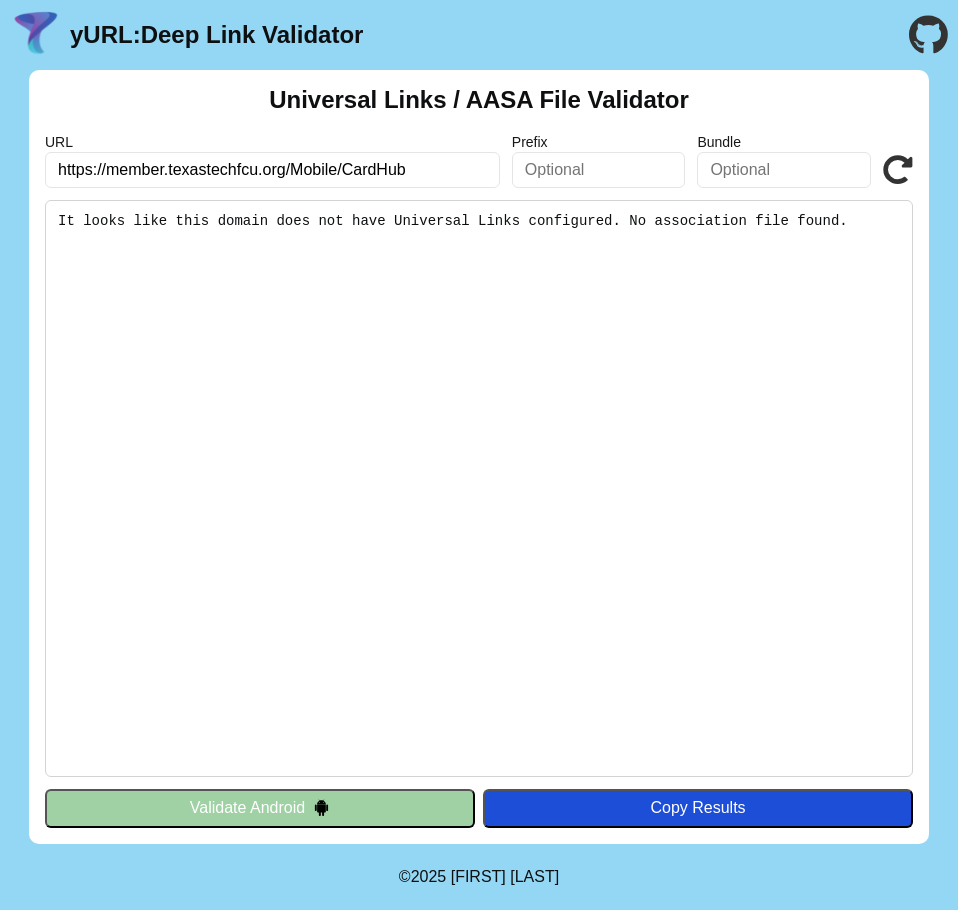 drag, startPoint x: 443, startPoint y: 172, endPoint x: 45, endPoint y: 159, distance: 398.21225 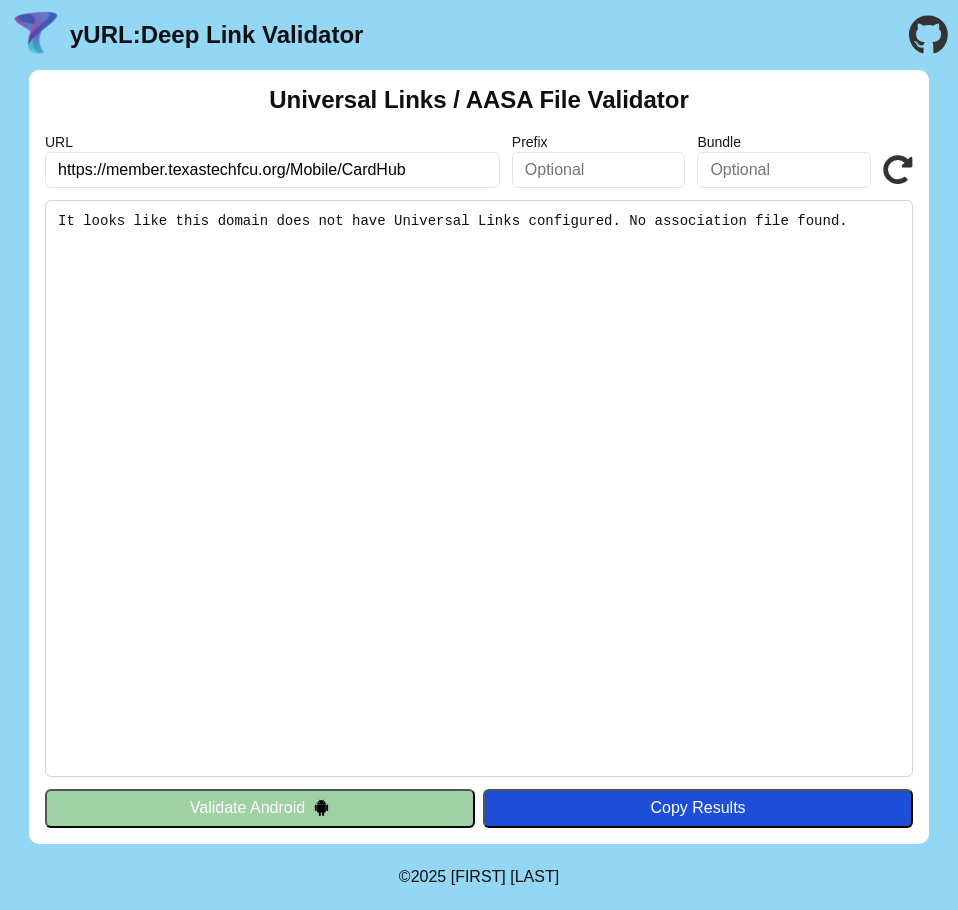 click on "https://member.texastechfcu.org/Mobile/CardHub" at bounding box center (272, 170) 